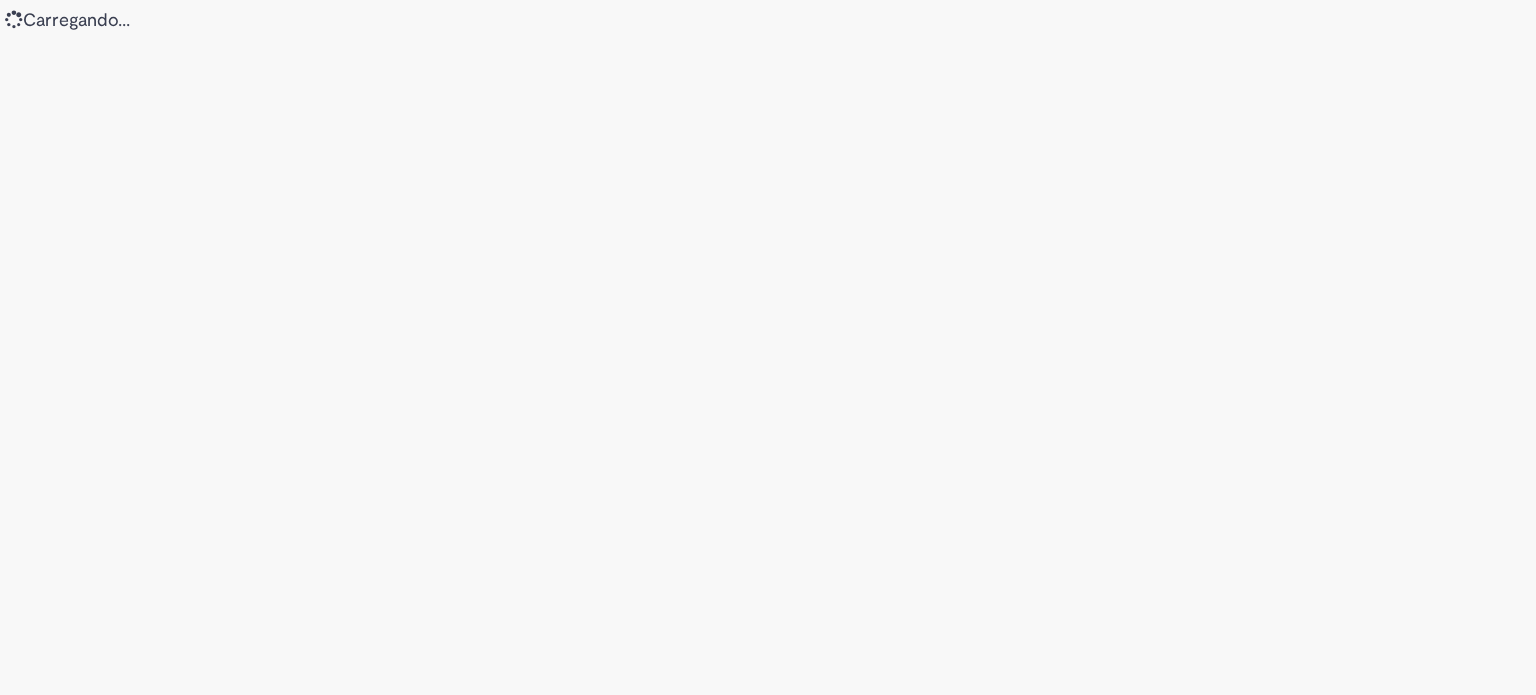 scroll, scrollTop: 0, scrollLeft: 0, axis: both 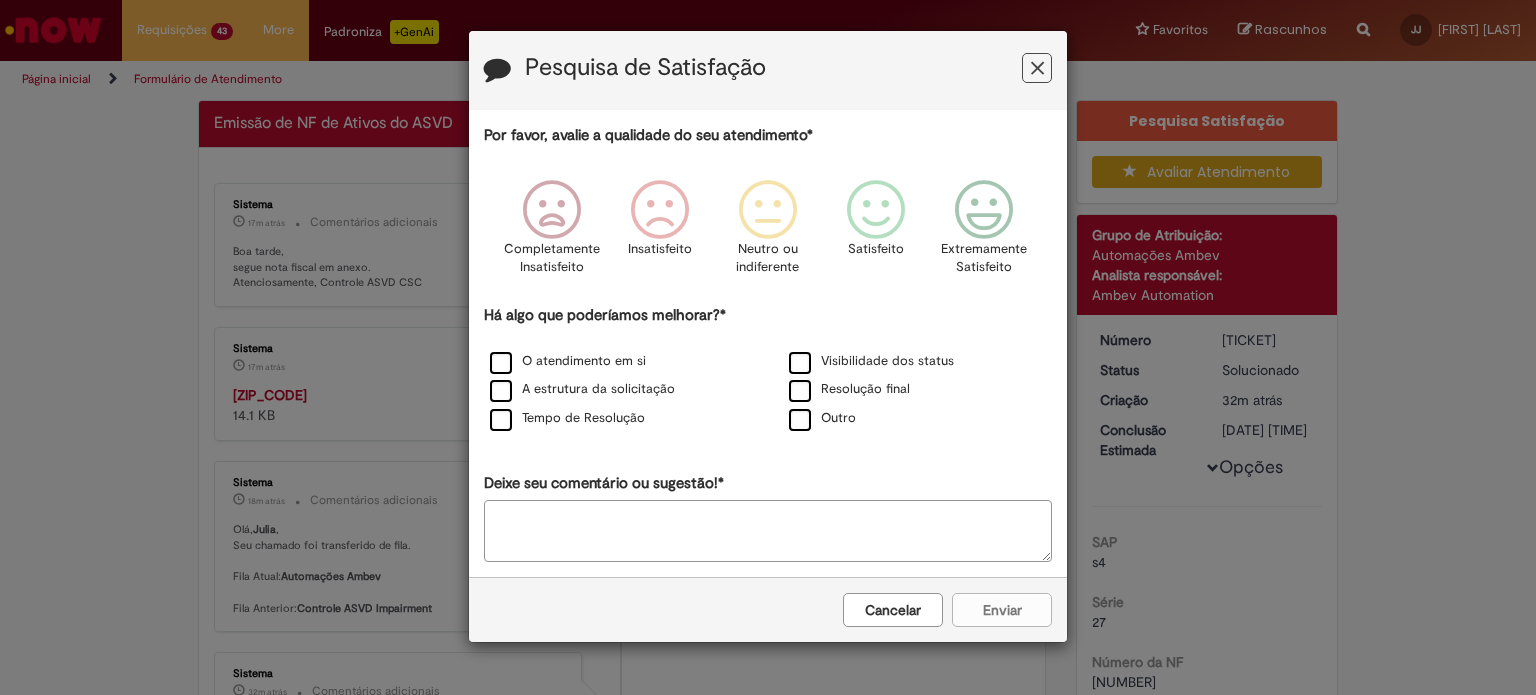 click at bounding box center [1037, 68] 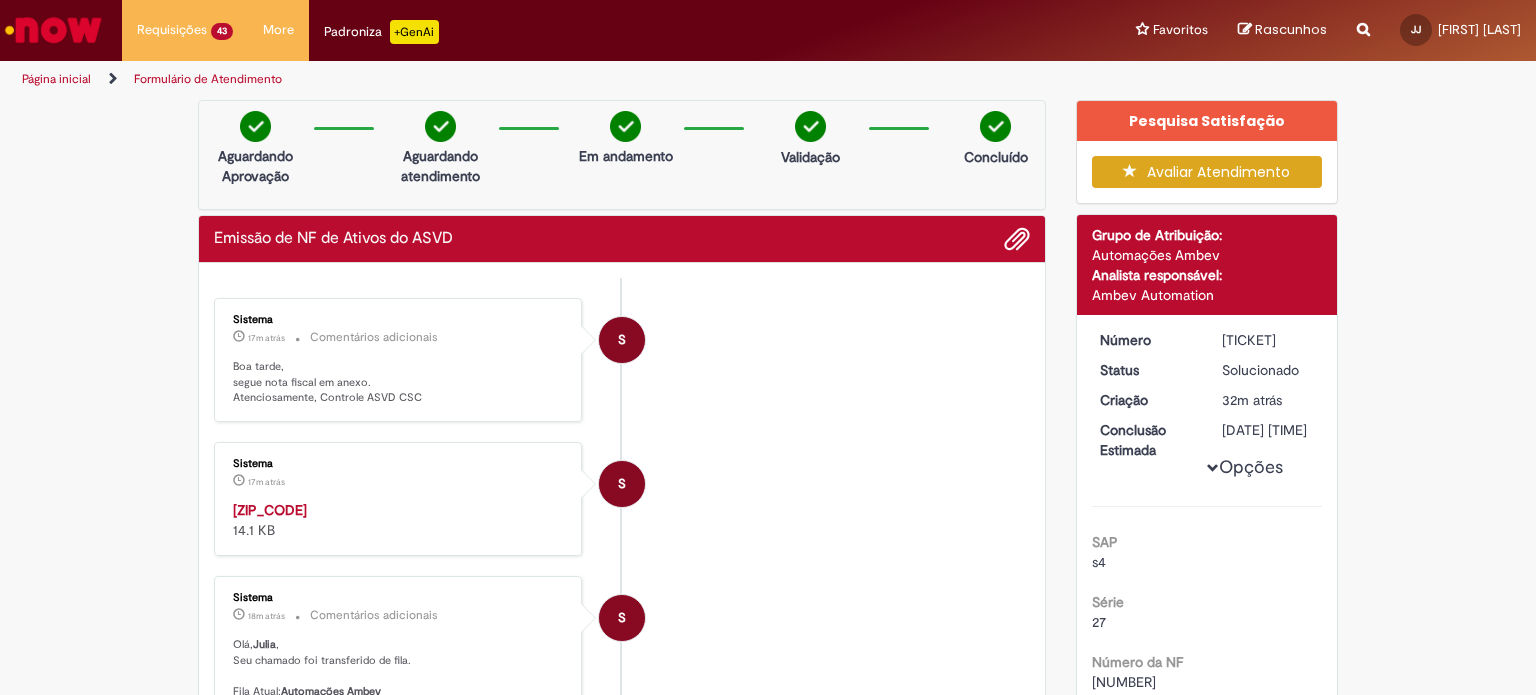 click on "42250856228356018189550270002285721960312960.zip" at bounding box center [270, 510] 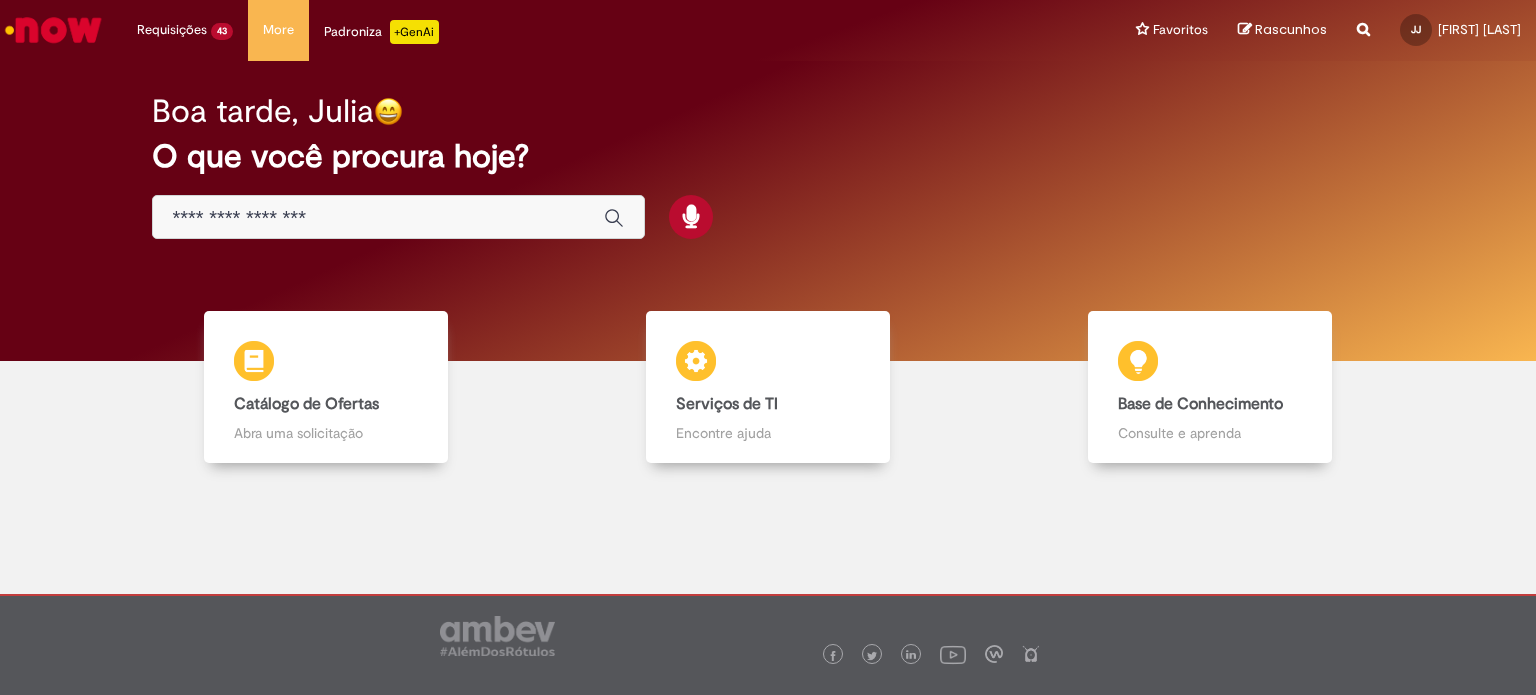 scroll, scrollTop: 0, scrollLeft: 0, axis: both 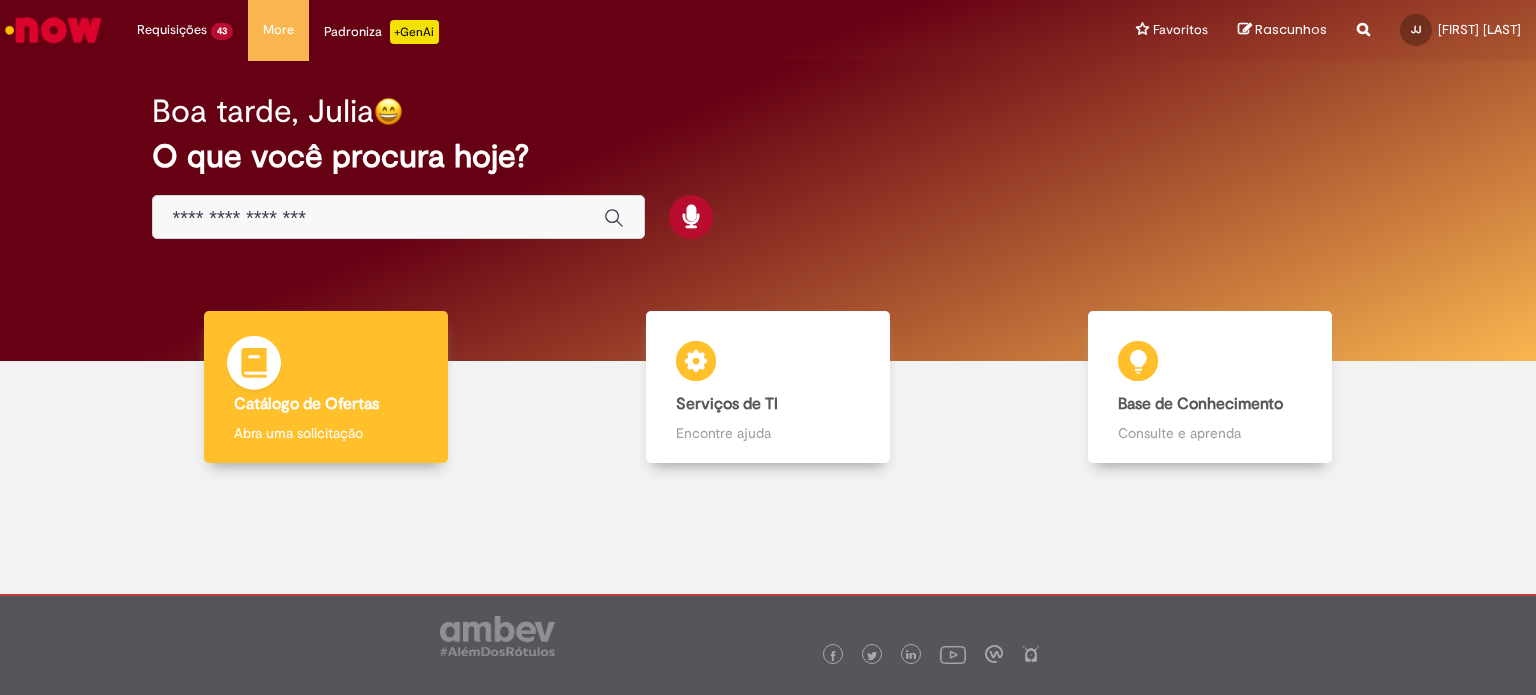 click on "Catálogo de Ofertas" at bounding box center [306, 404] 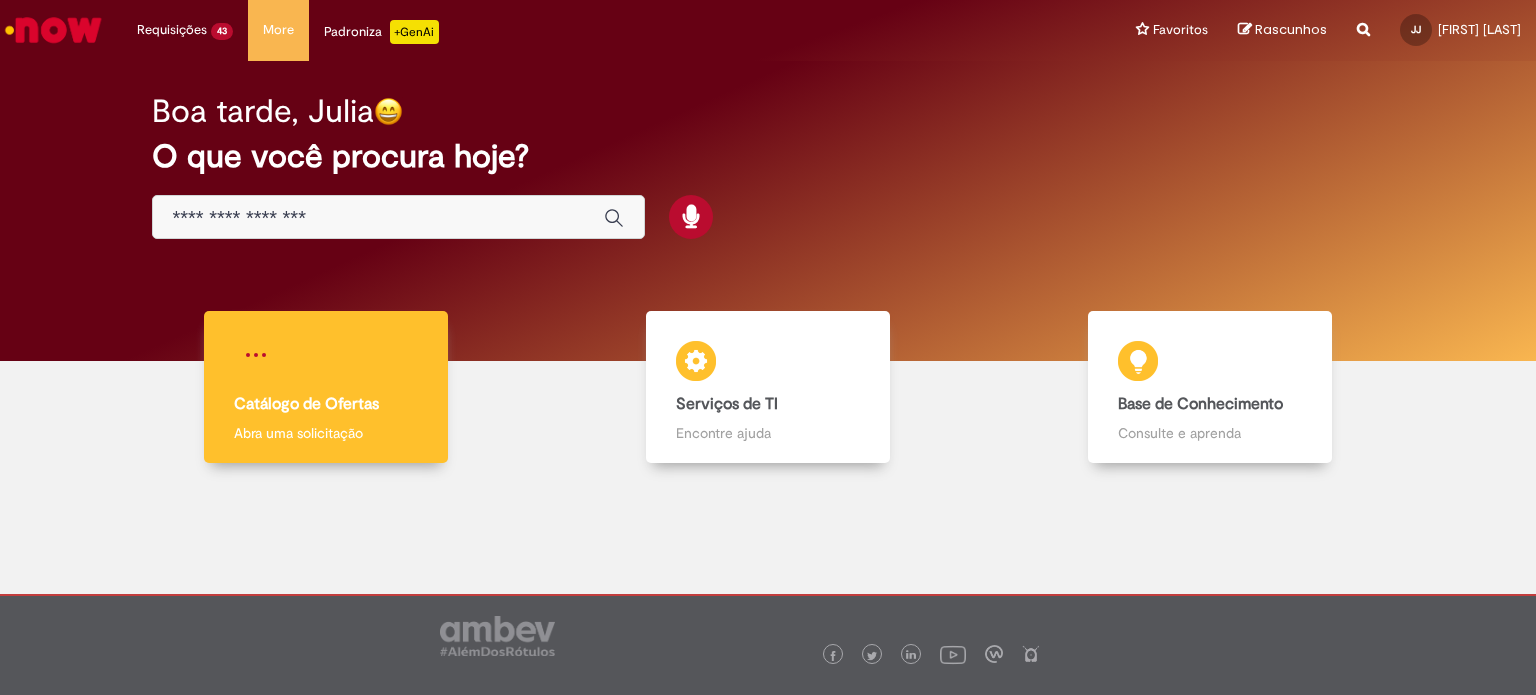 click on "Catálogo de Ofertas
Catálogo de Ofertas
Abra uma solicitação" at bounding box center (325, 387) 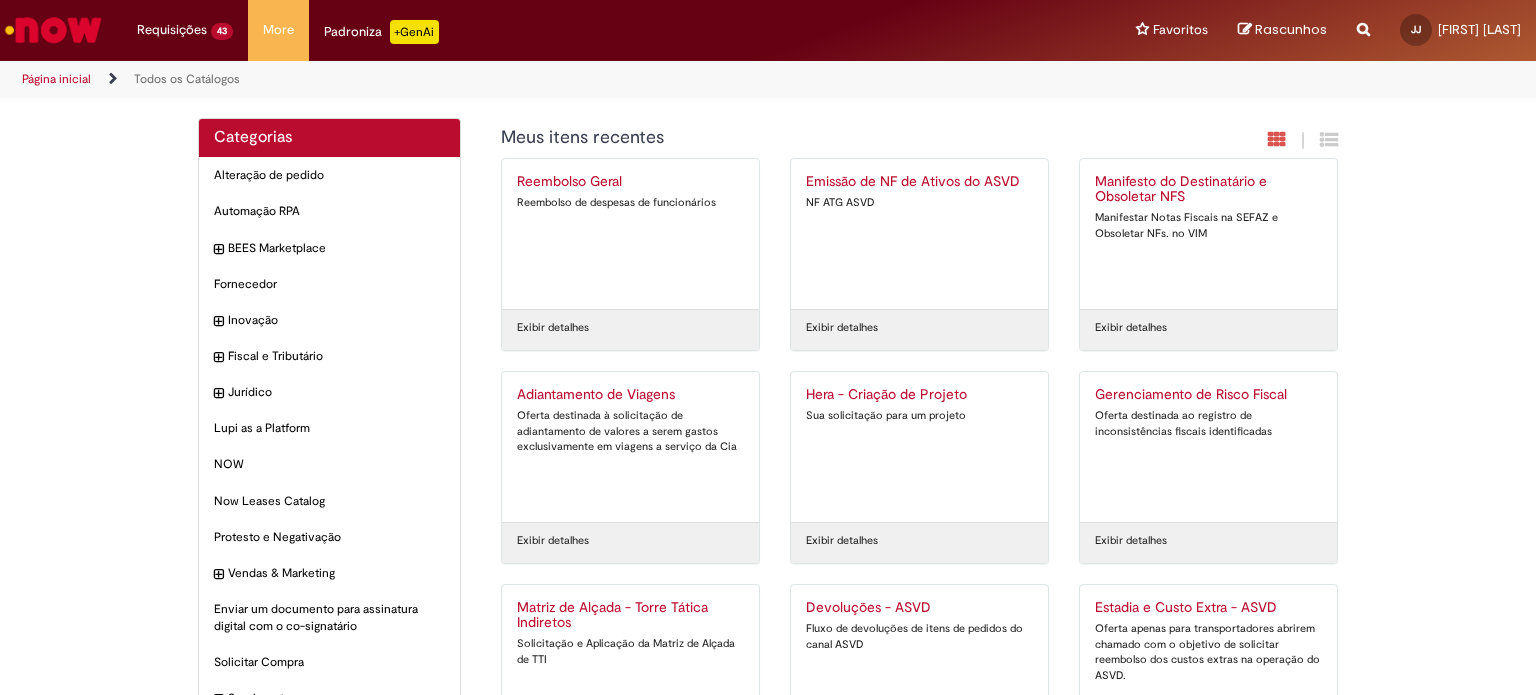 click on "Emissão de NF de Ativos do ASVD
NF ATG ASVD" at bounding box center [919, 234] 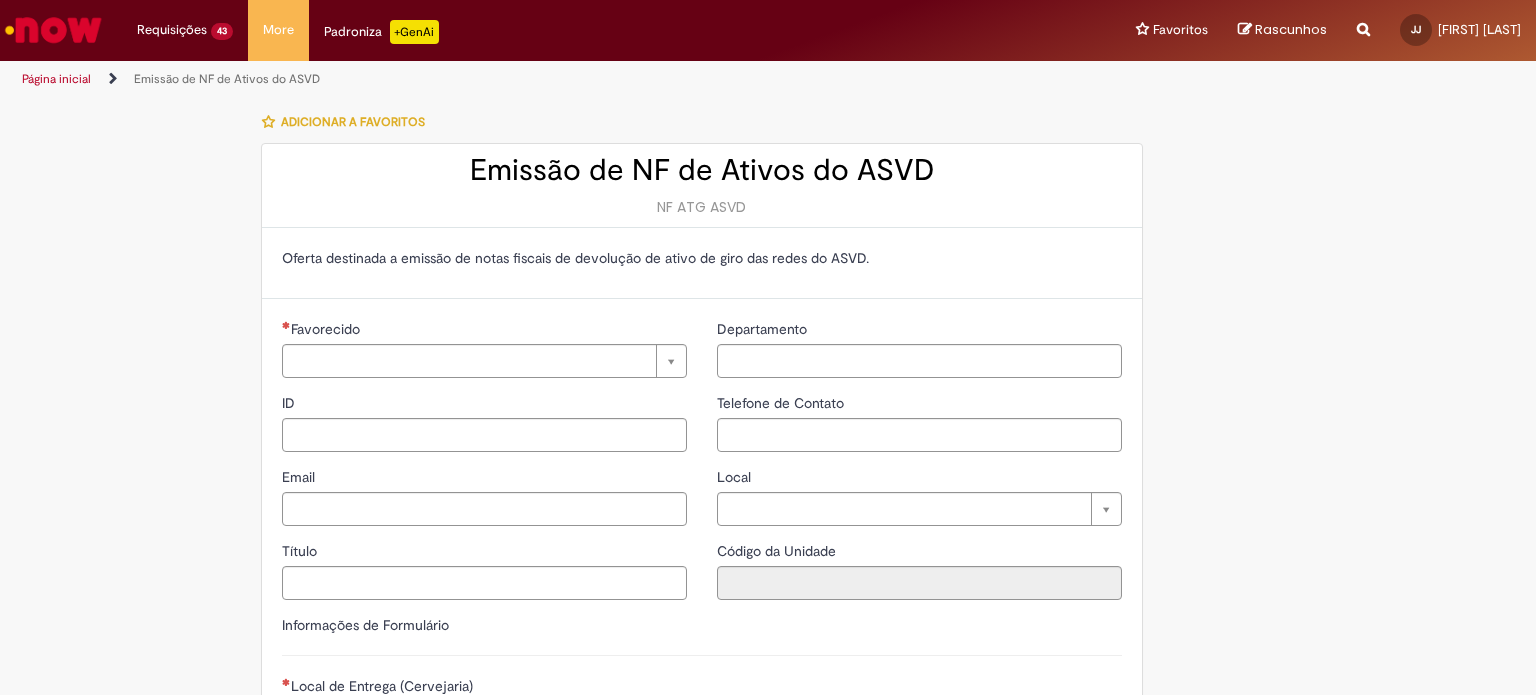type on "**********" 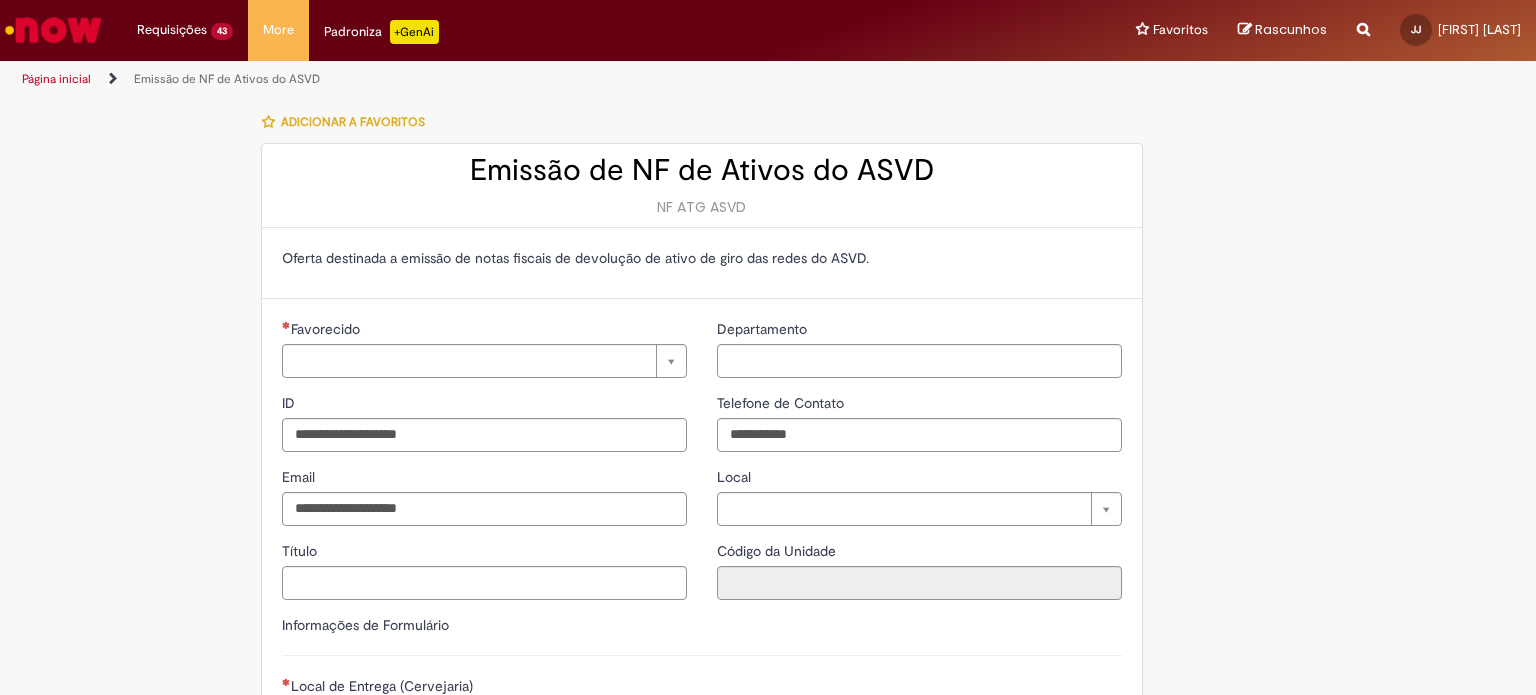 type on "**********" 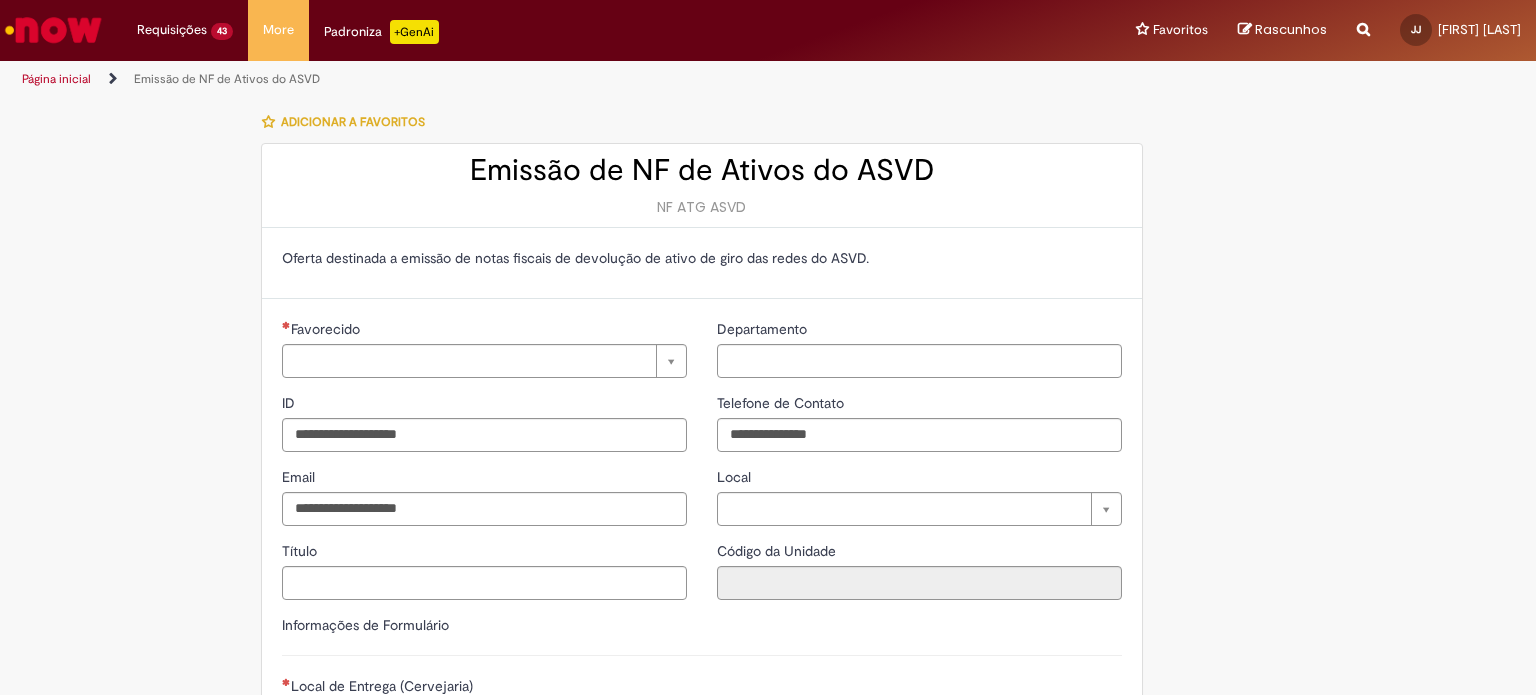 type on "**********" 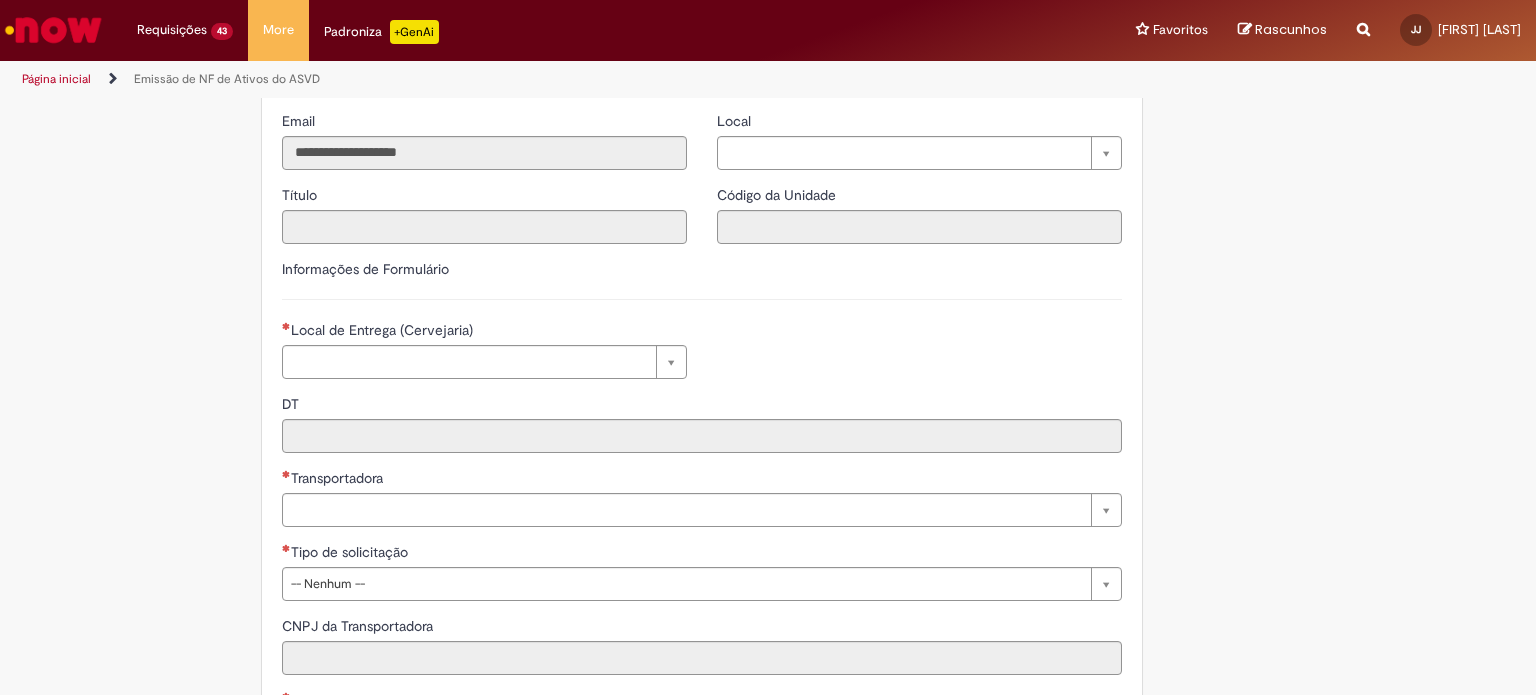 scroll, scrollTop: 400, scrollLeft: 0, axis: vertical 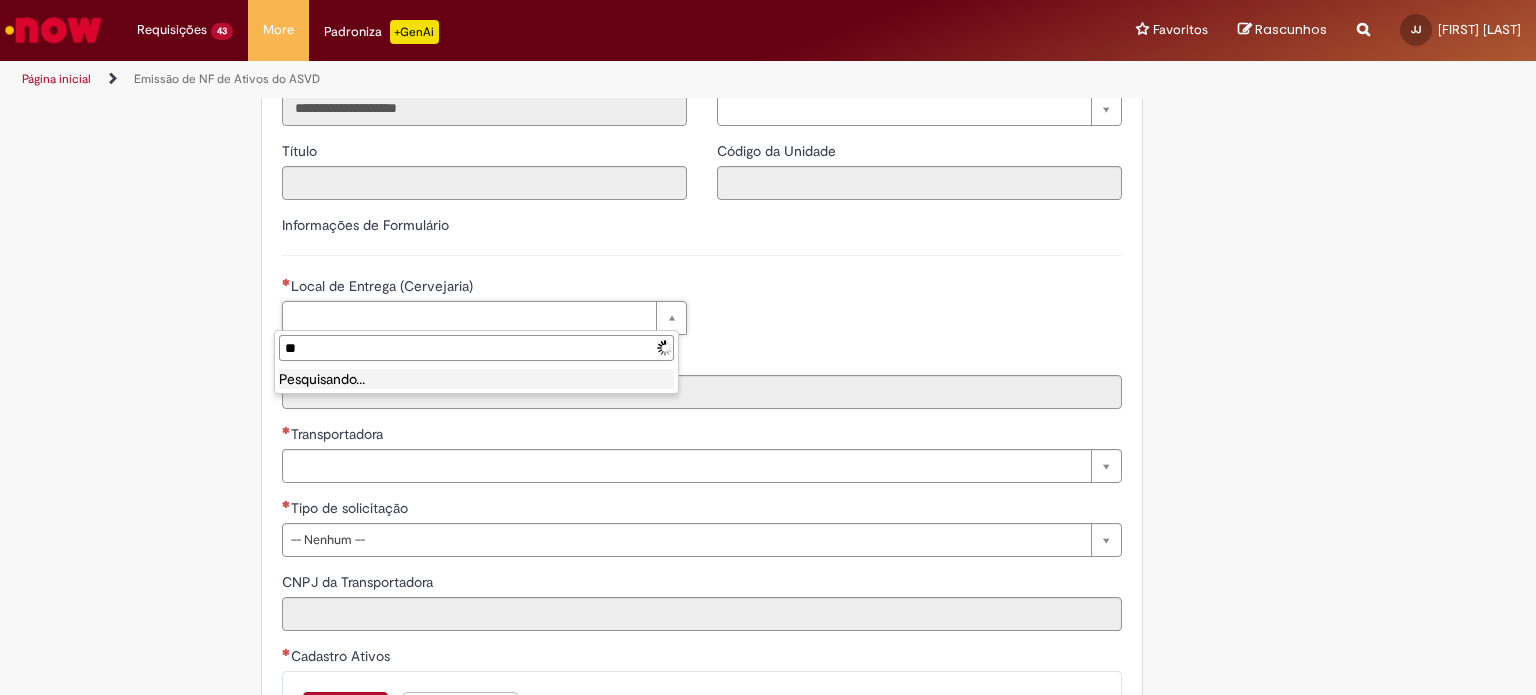 type on "***" 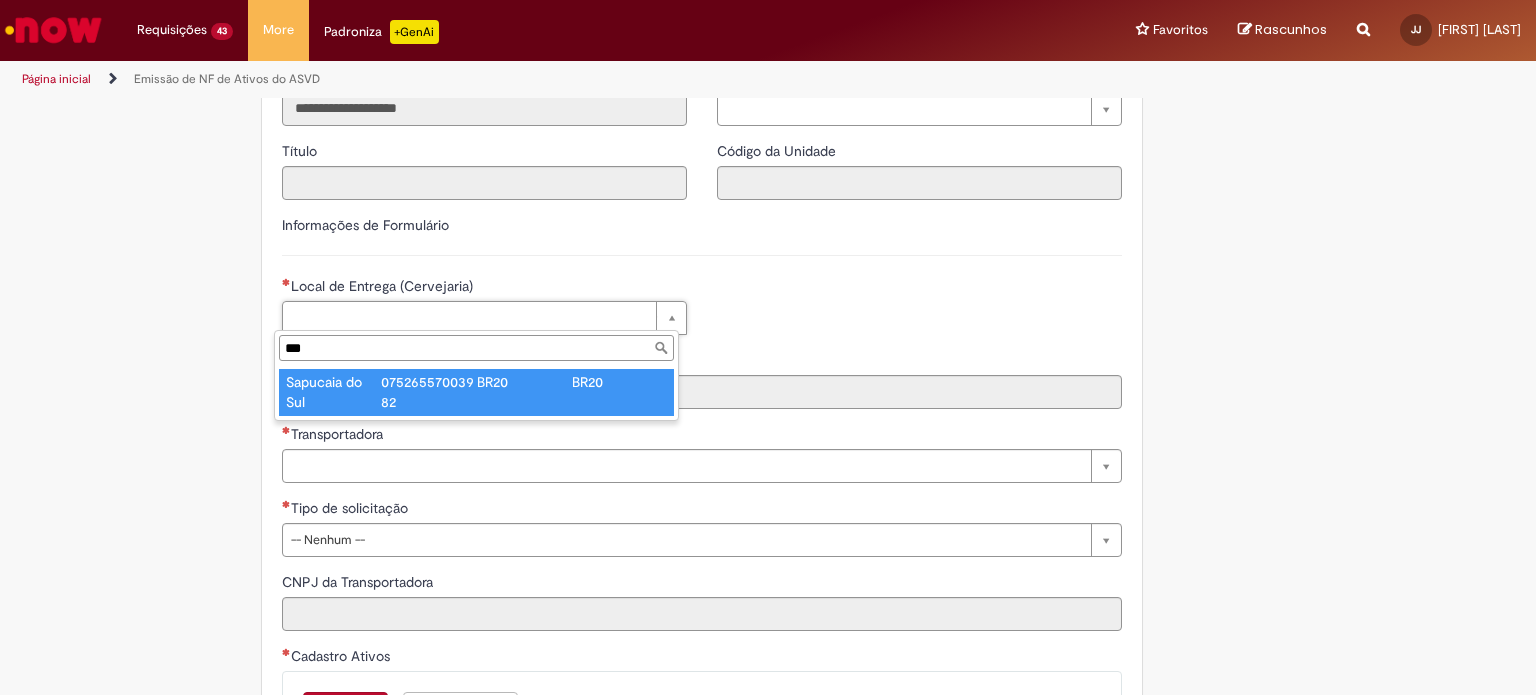 type on "**********" 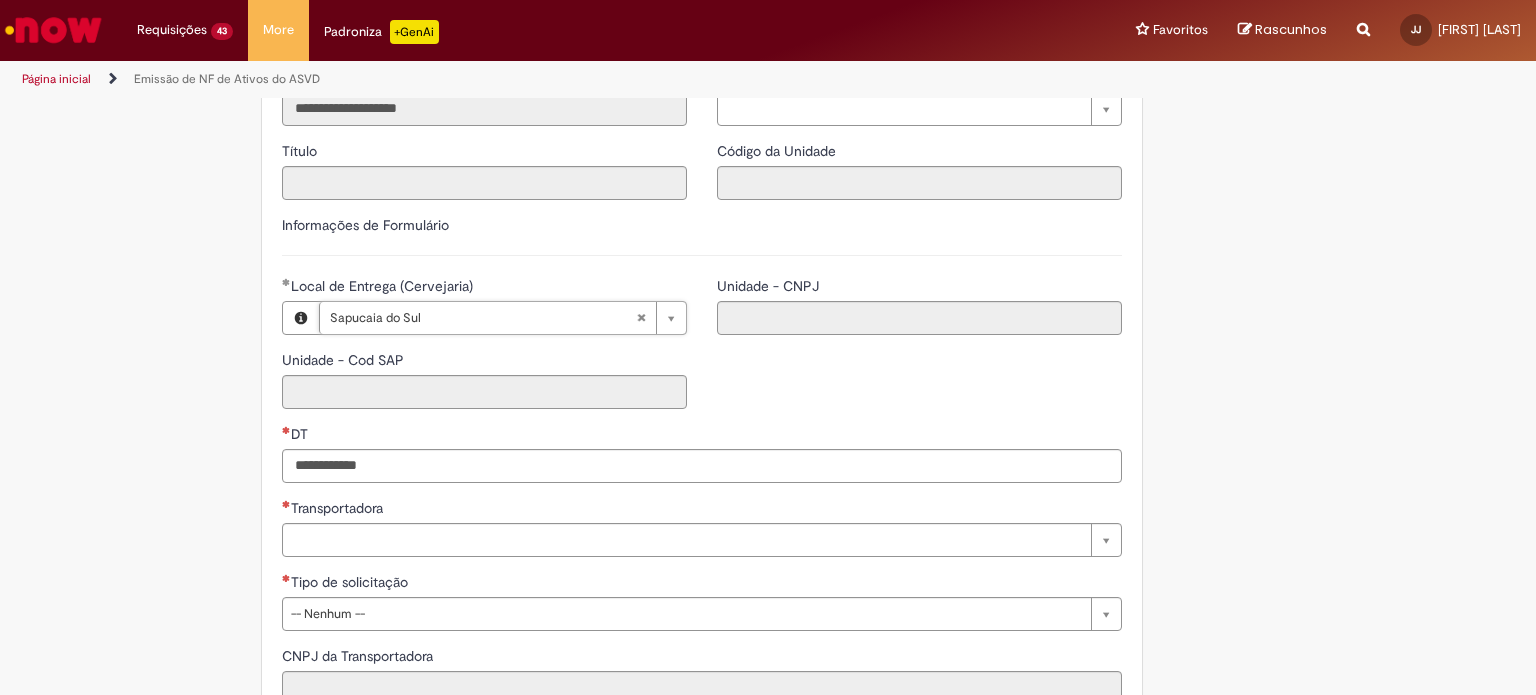 type on "****" 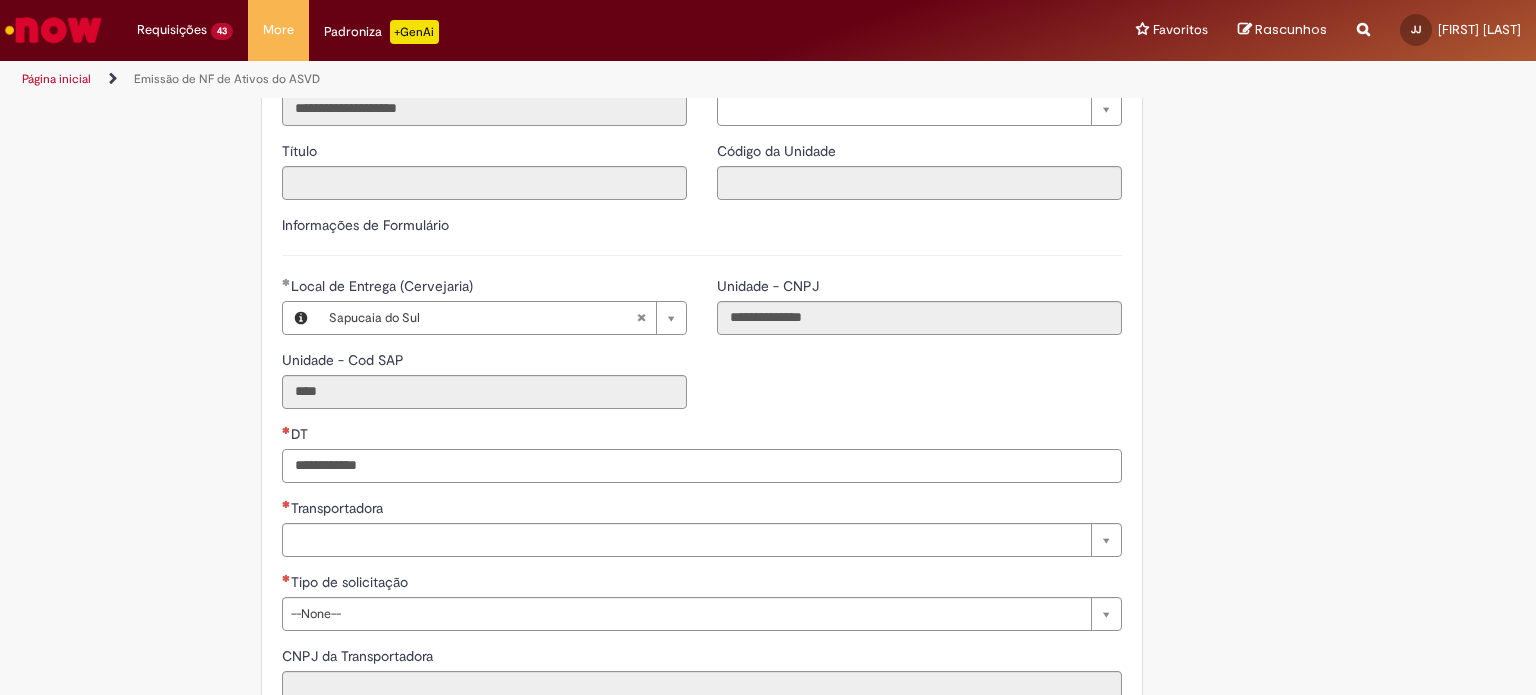 click on "DT" at bounding box center (702, 466) 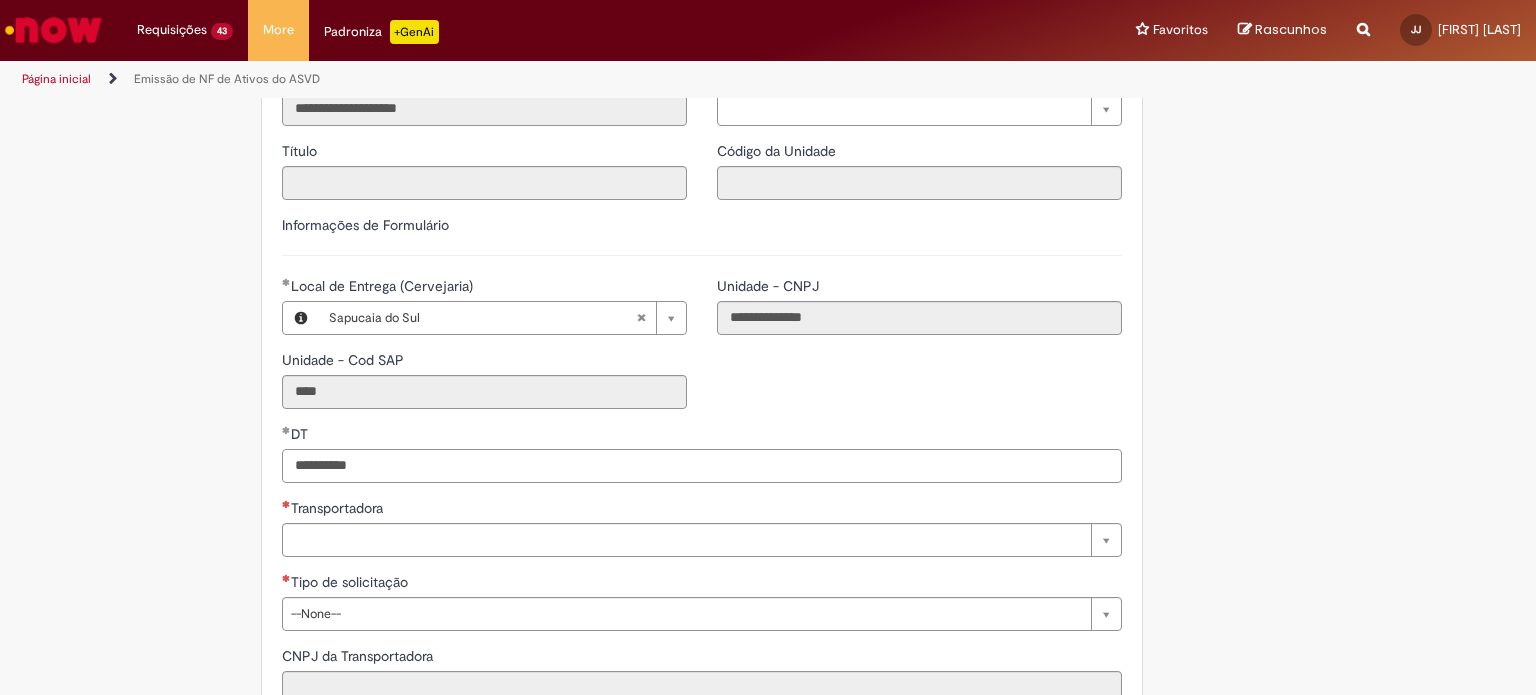 type on "**********" 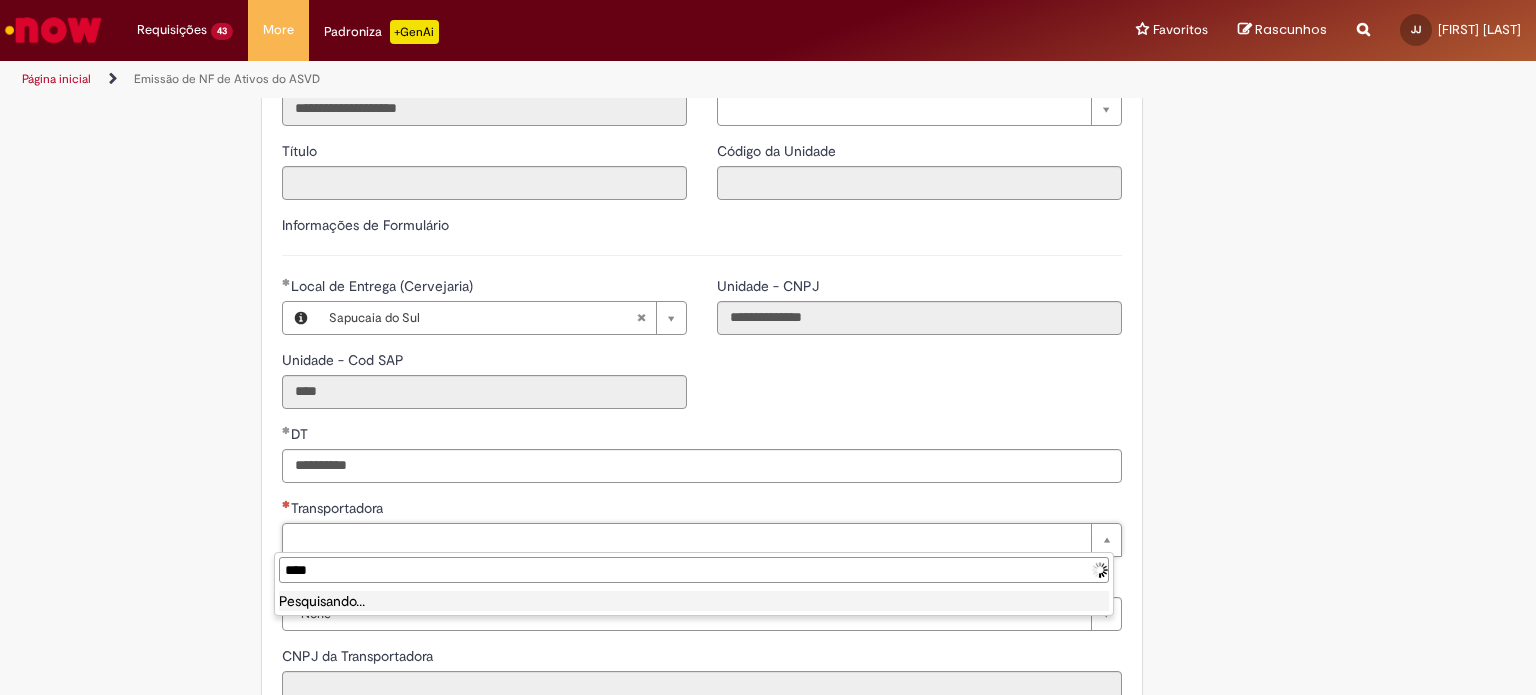 type on "*****" 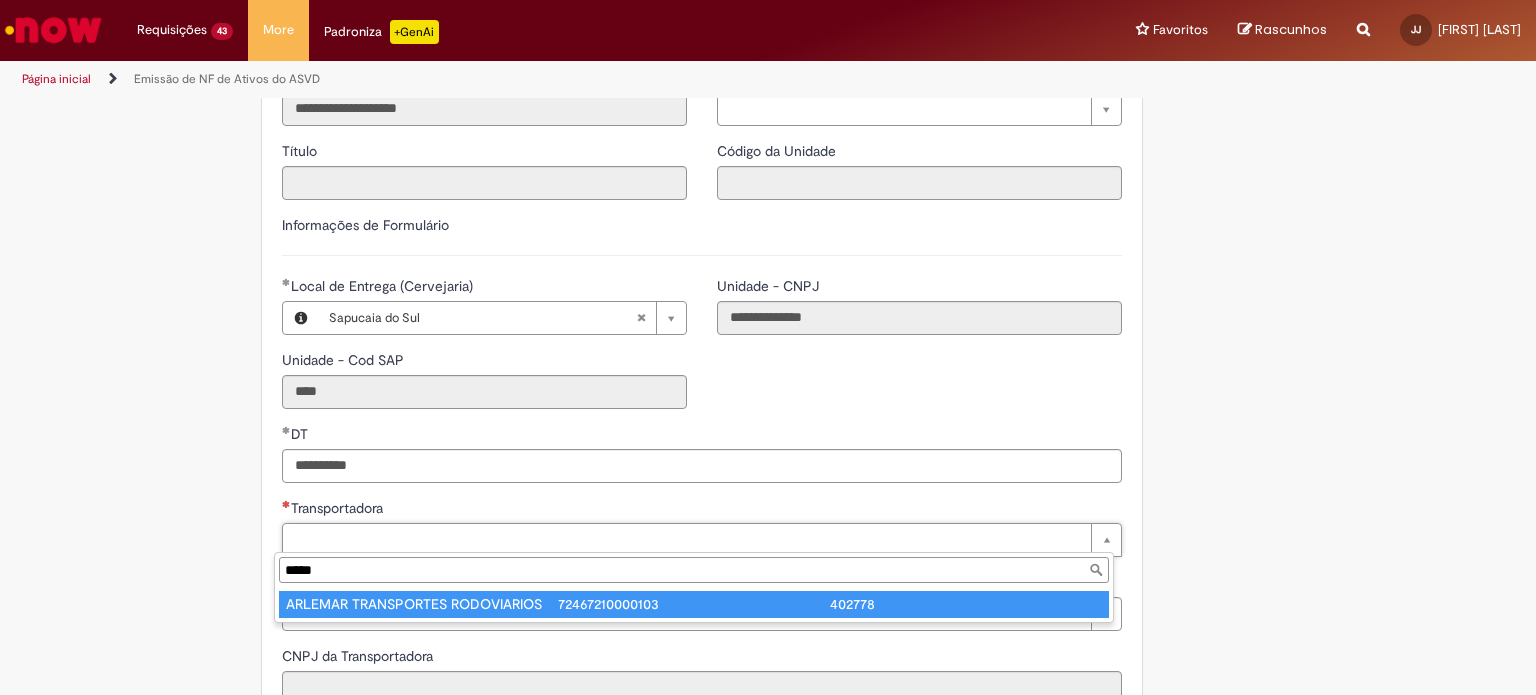 type on "**********" 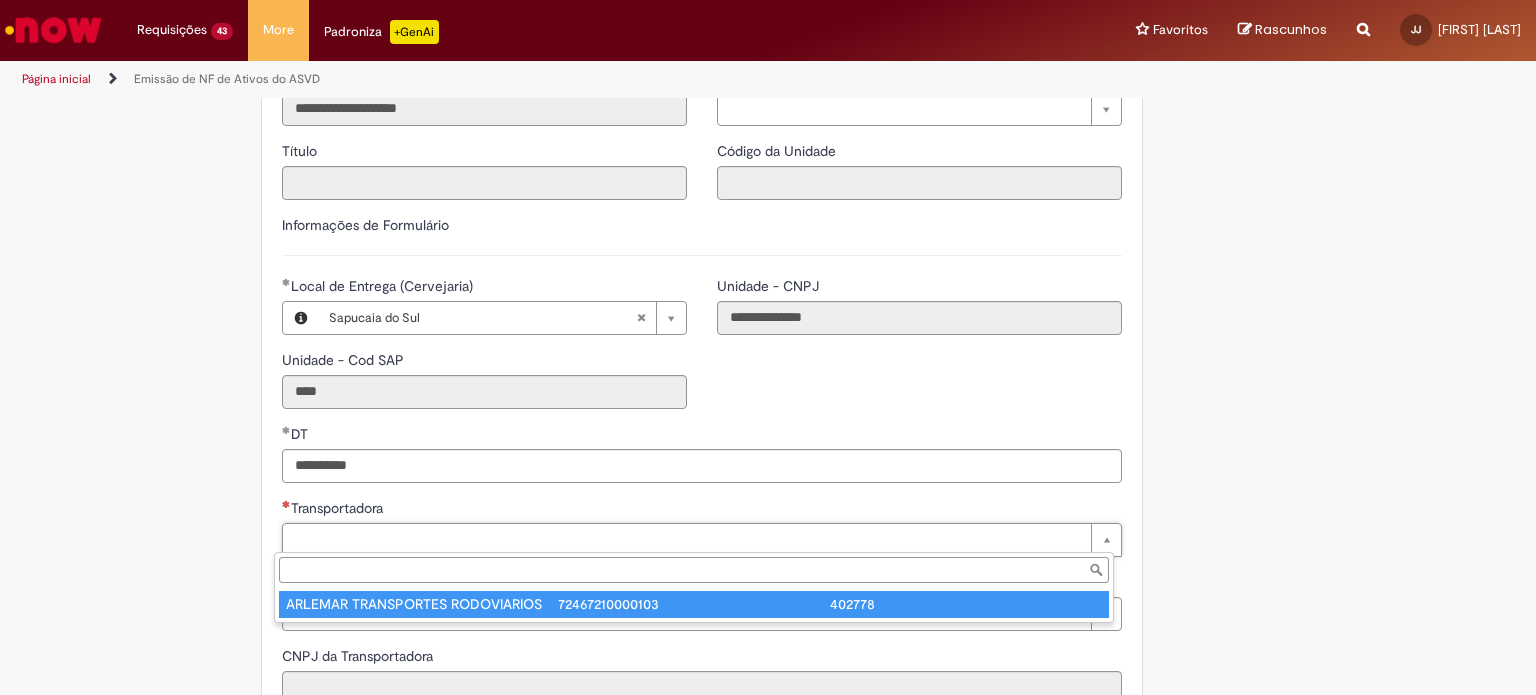 type on "**********" 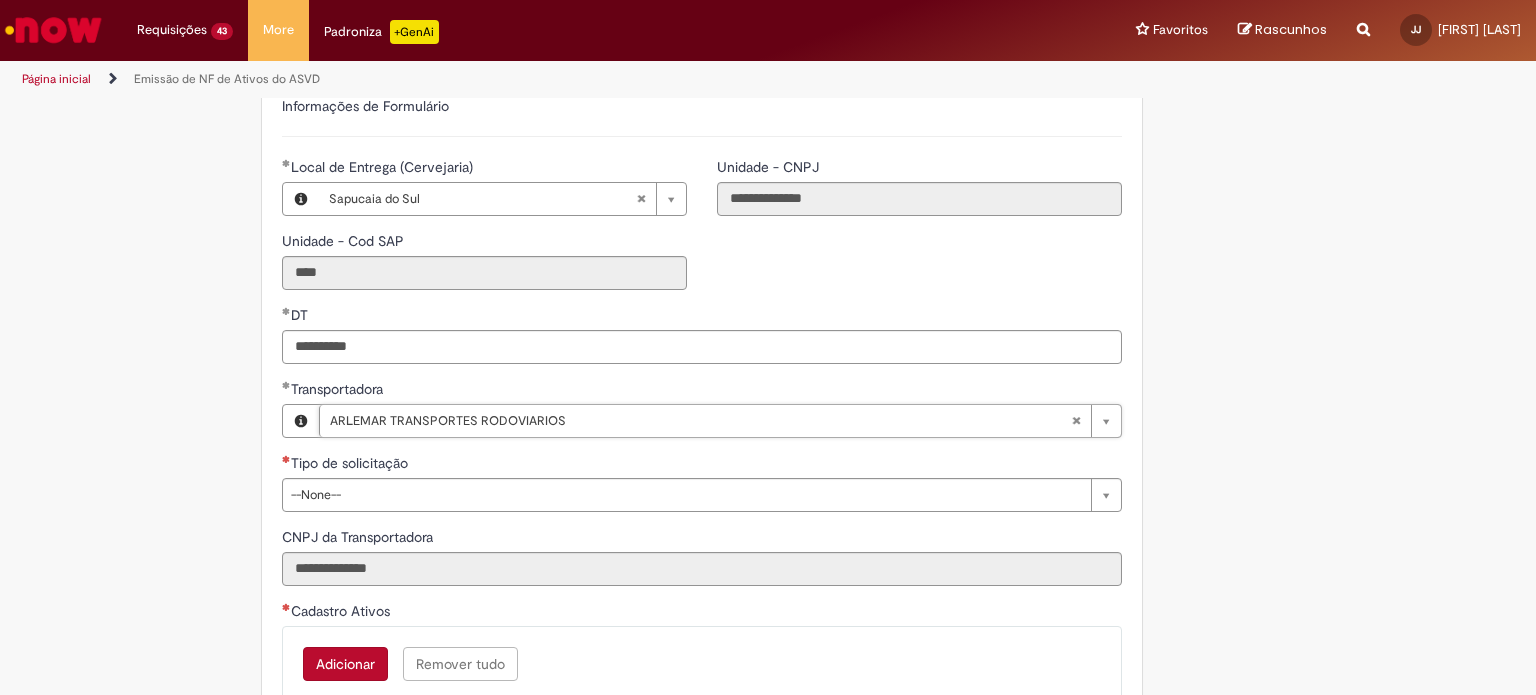 scroll, scrollTop: 700, scrollLeft: 0, axis: vertical 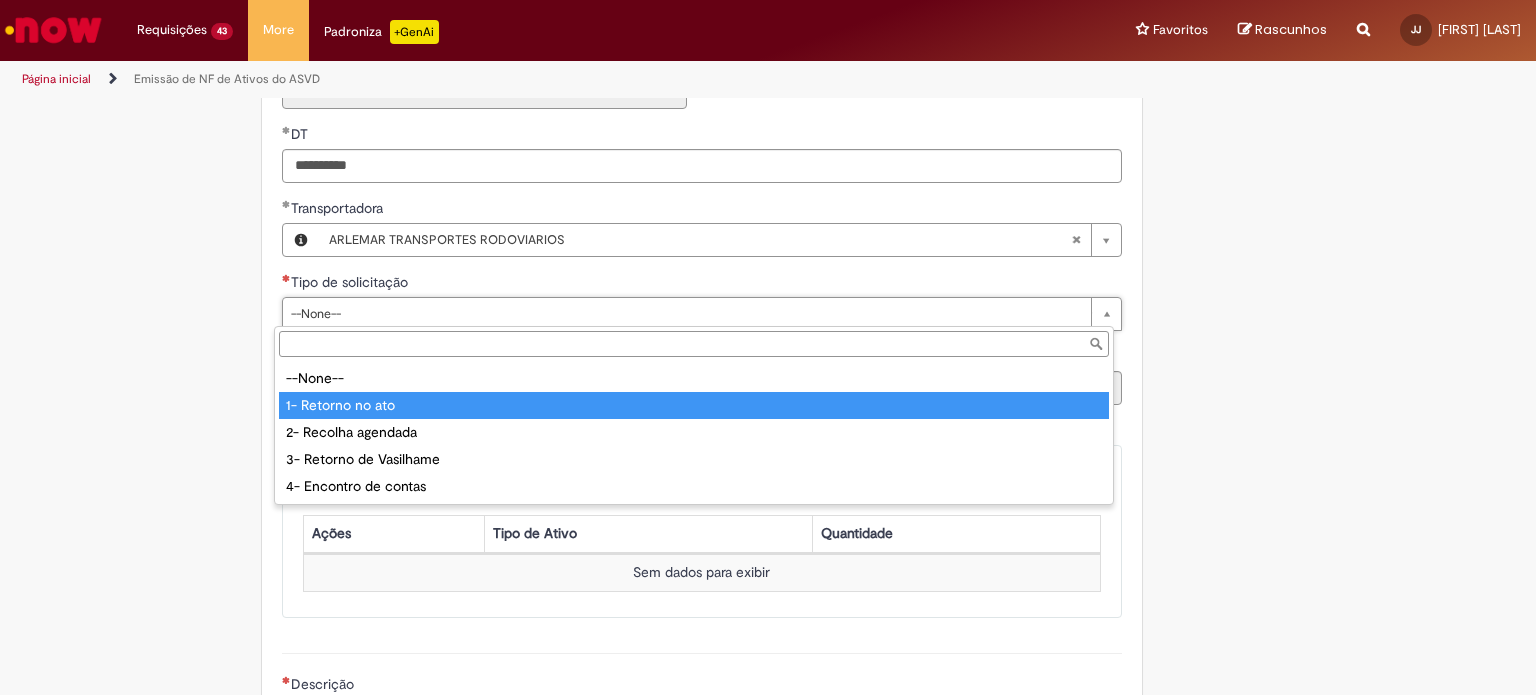 type on "**********" 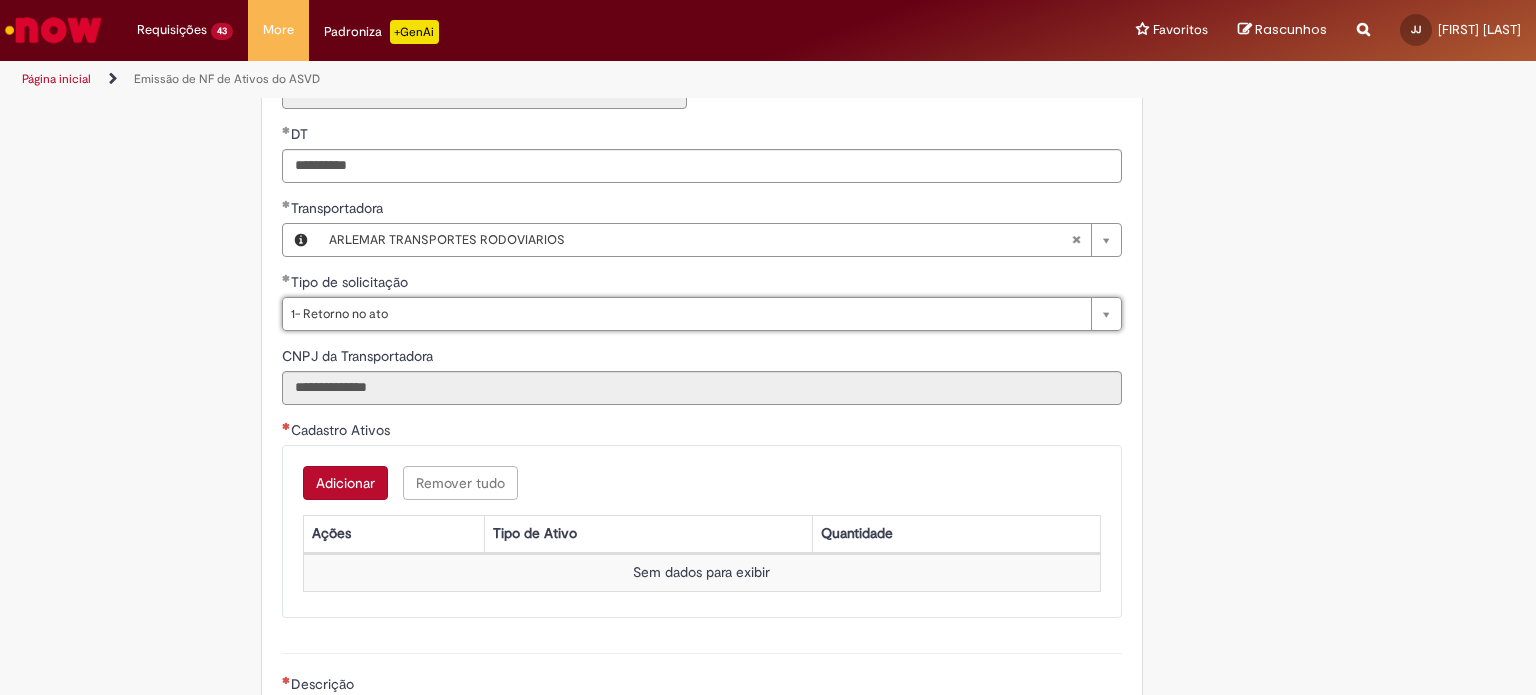 click on "Adicionar" at bounding box center [345, 483] 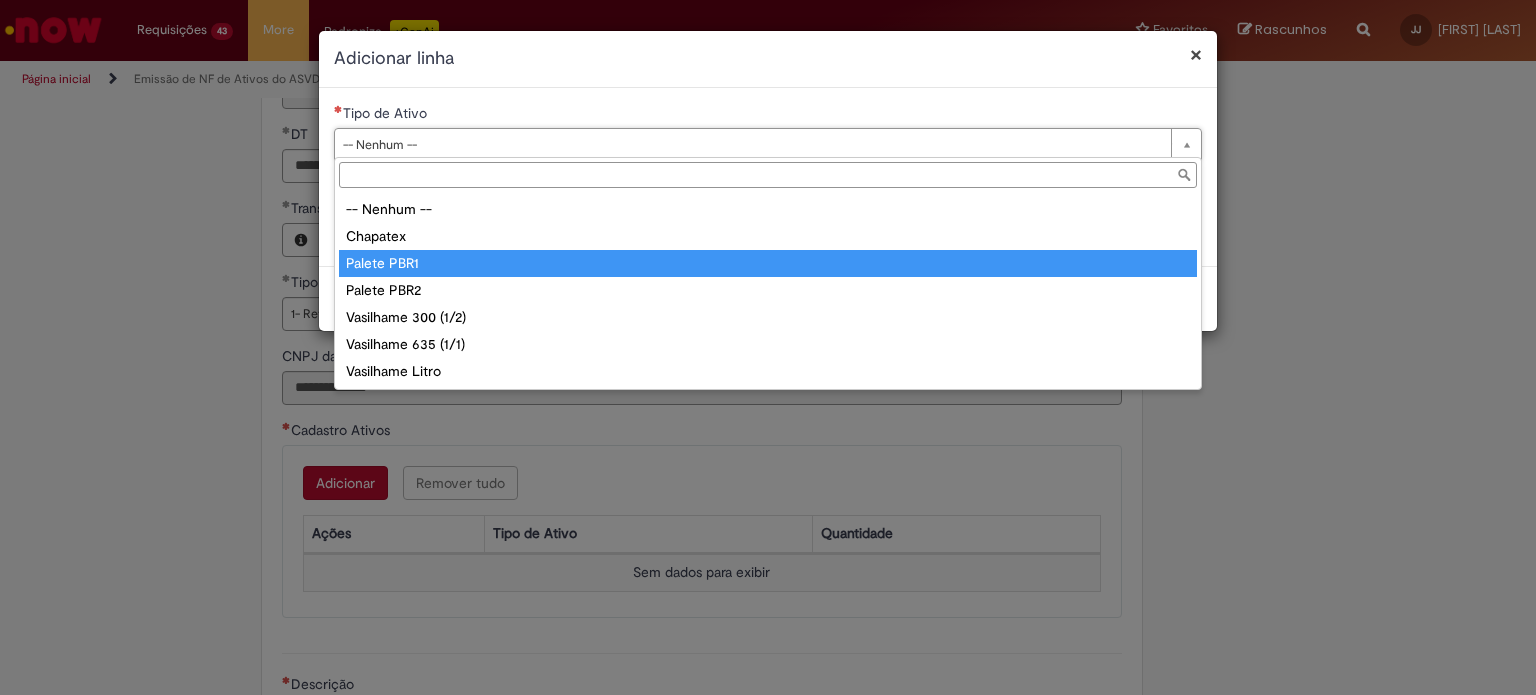 type on "**********" 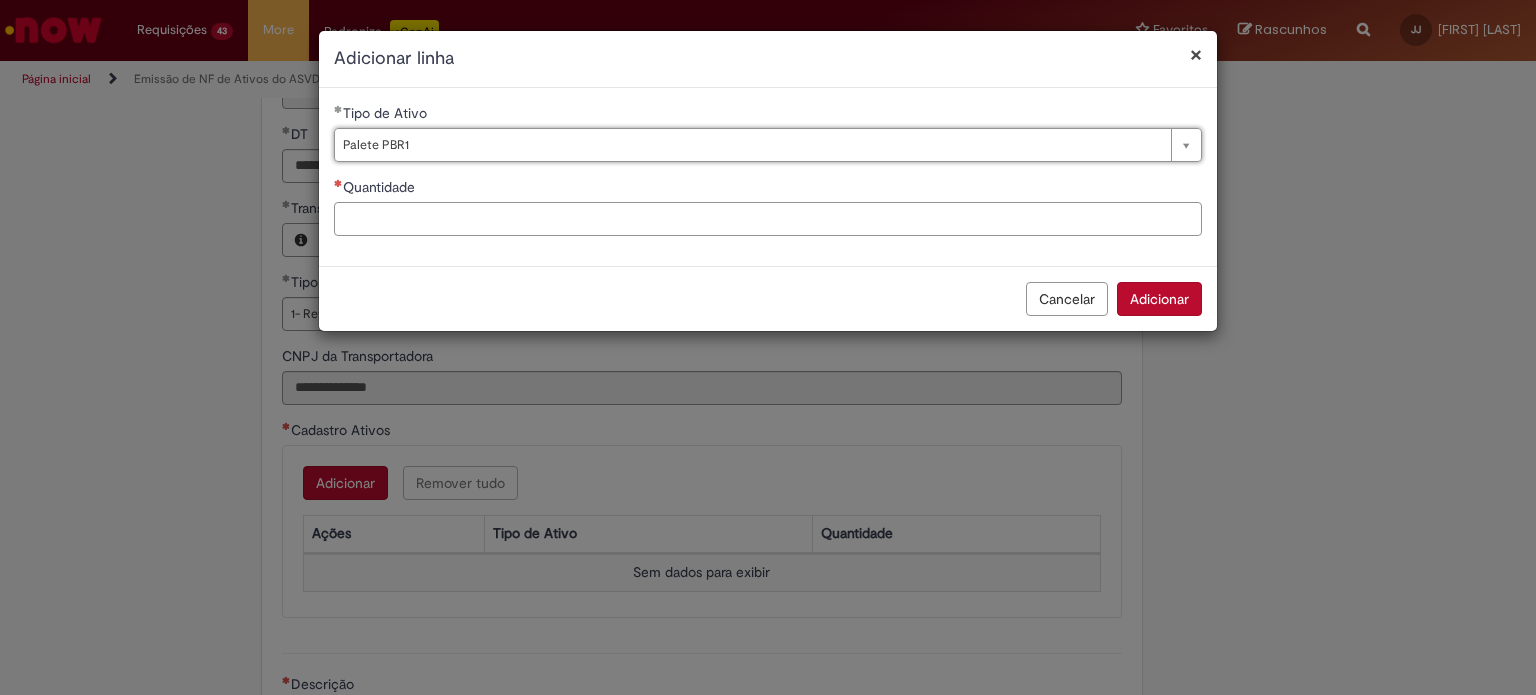 click on "Quantidade" at bounding box center (768, 219) 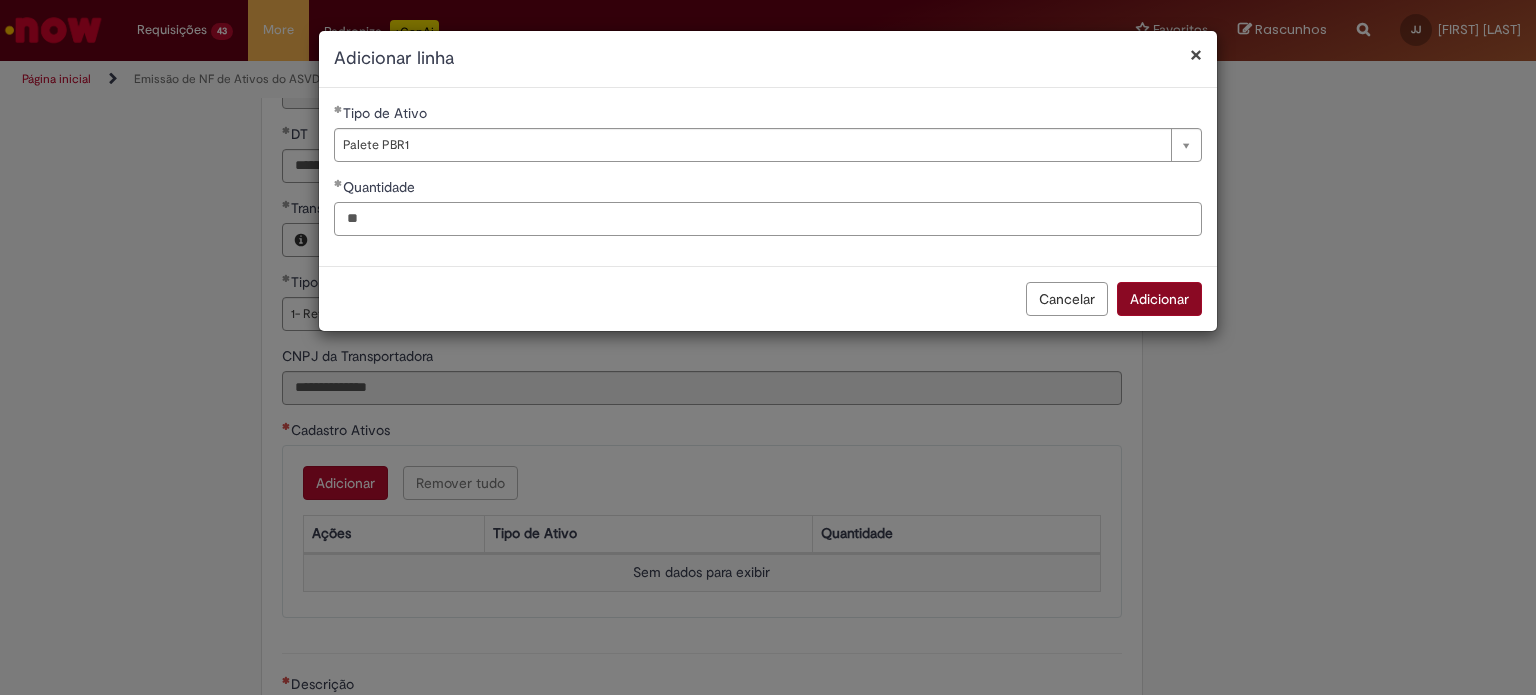type on "**" 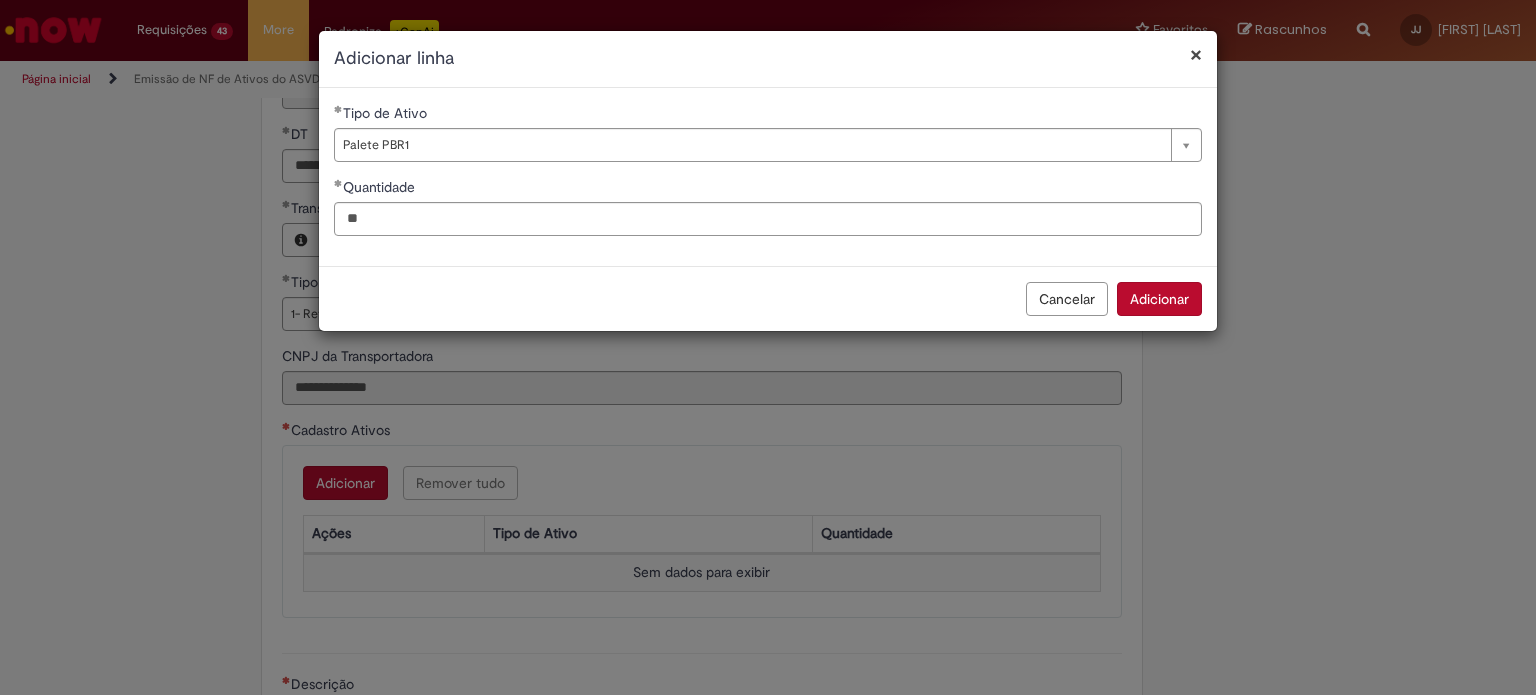 click on "Adicionar" at bounding box center (1159, 299) 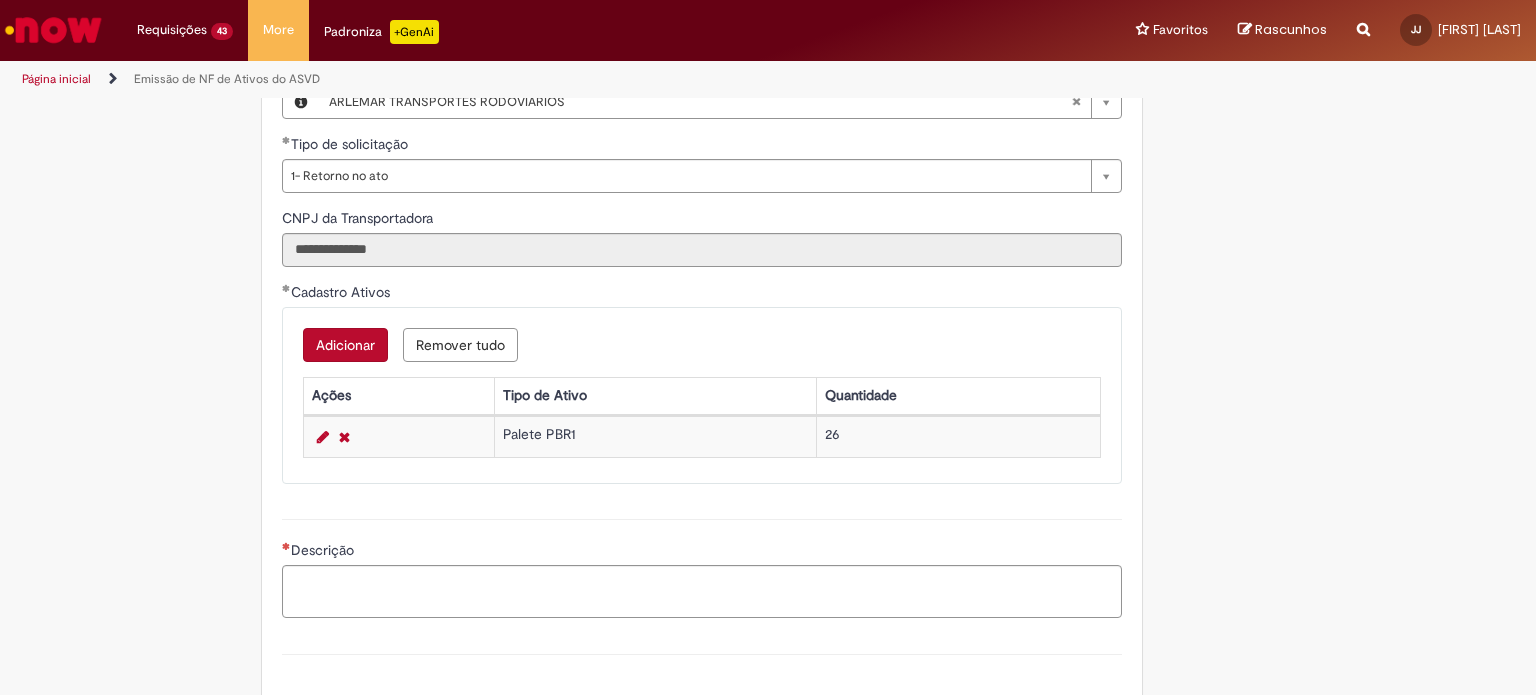 scroll, scrollTop: 1019, scrollLeft: 0, axis: vertical 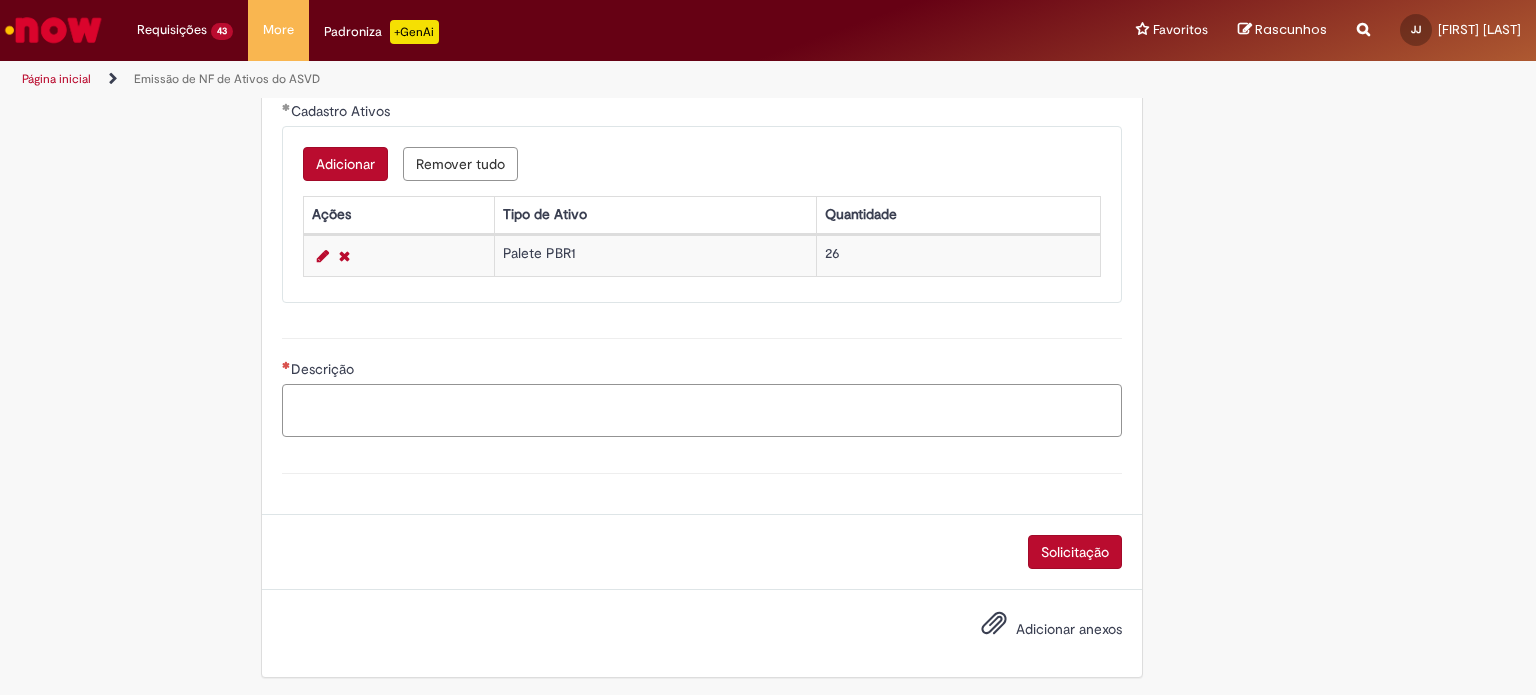 click on "Descrição" at bounding box center (702, 411) 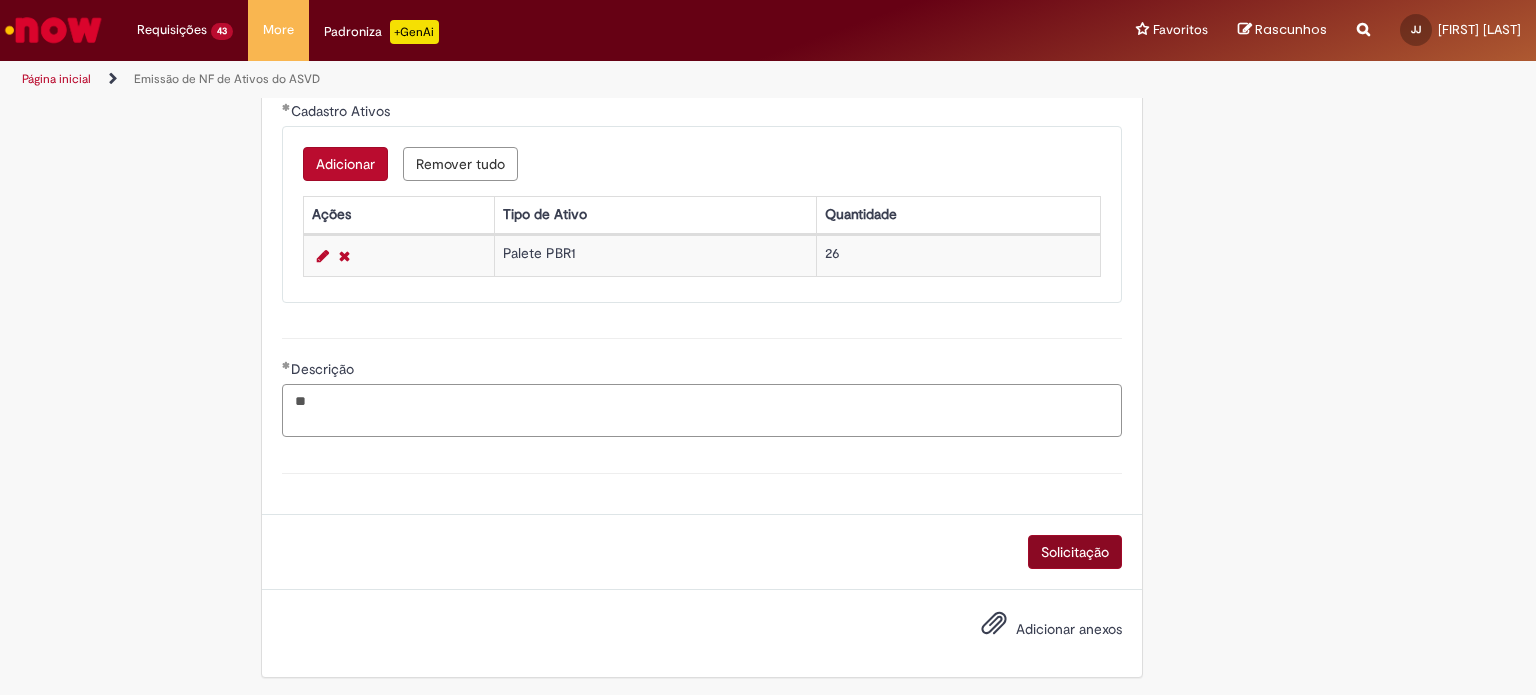 type on "**" 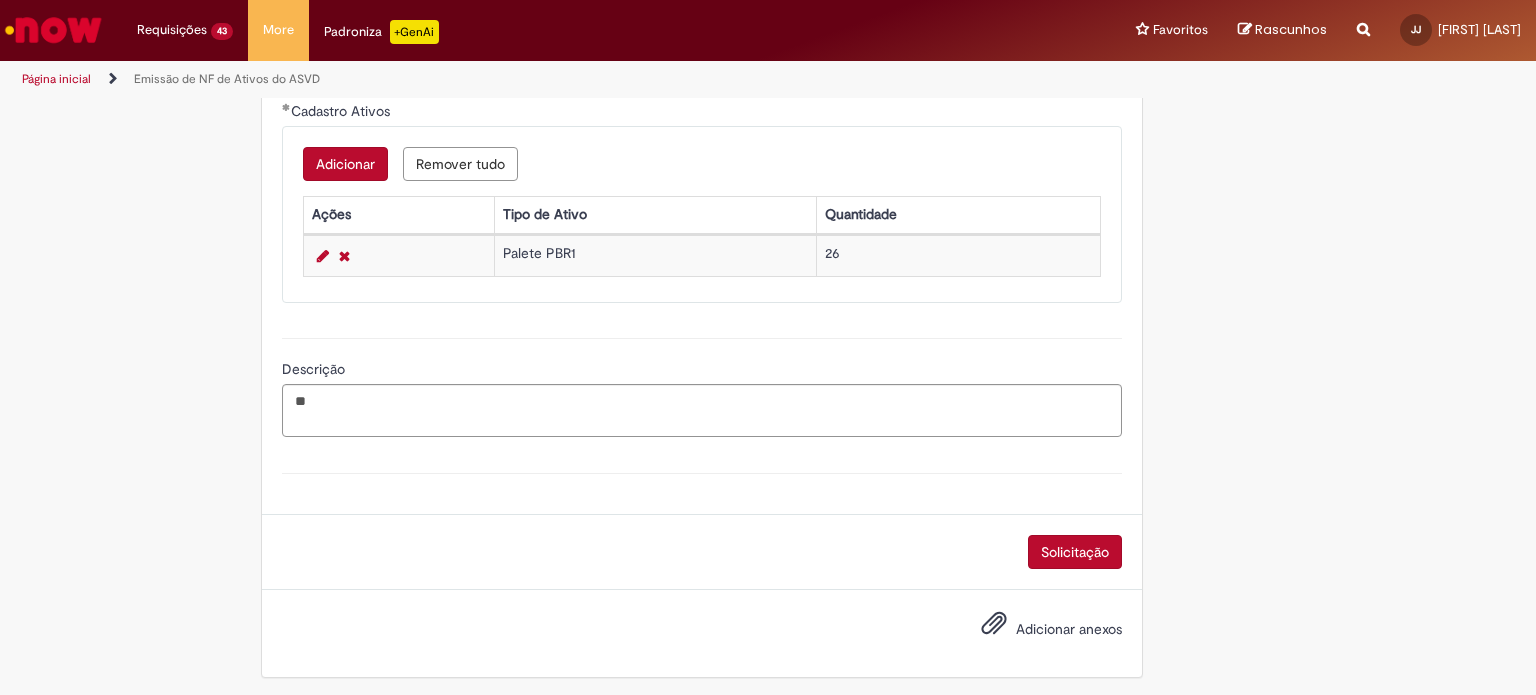 click on "Solicitação" at bounding box center [1075, 552] 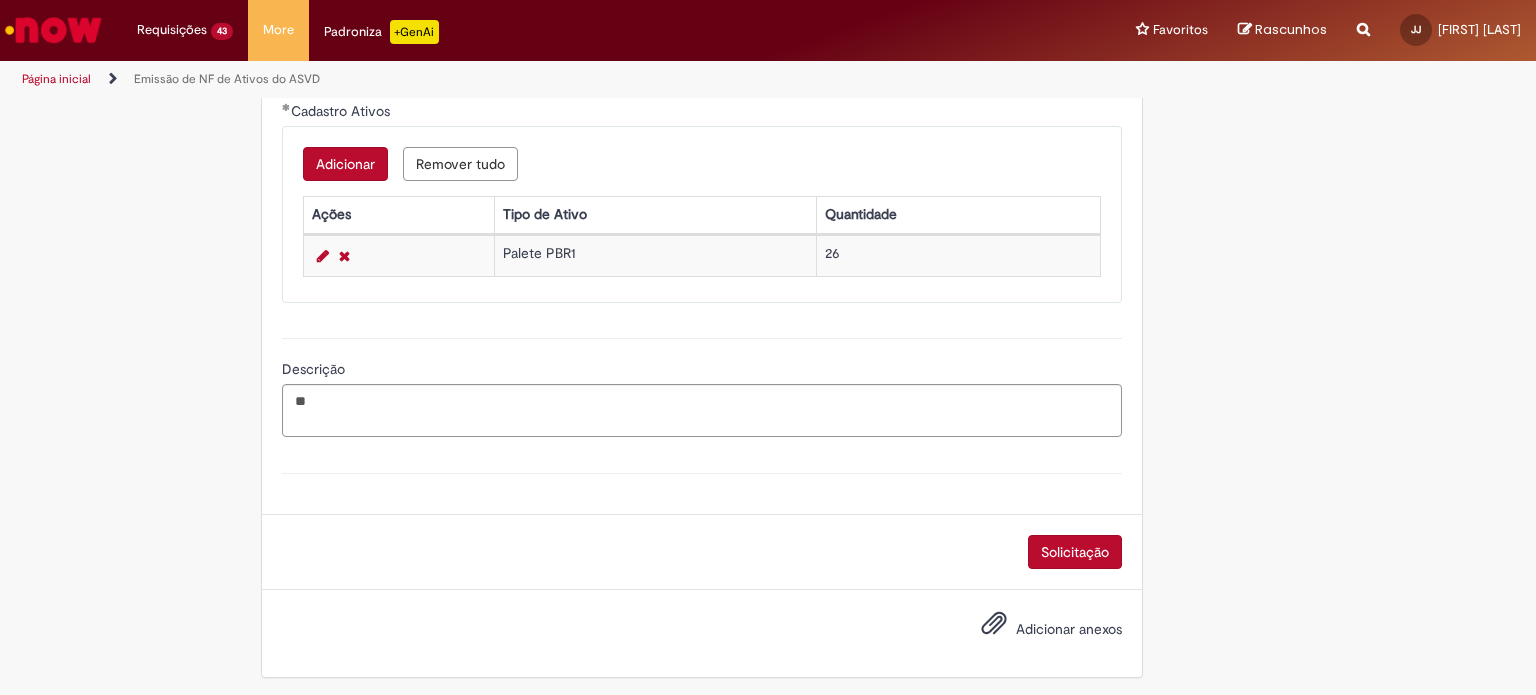scroll, scrollTop: 973, scrollLeft: 0, axis: vertical 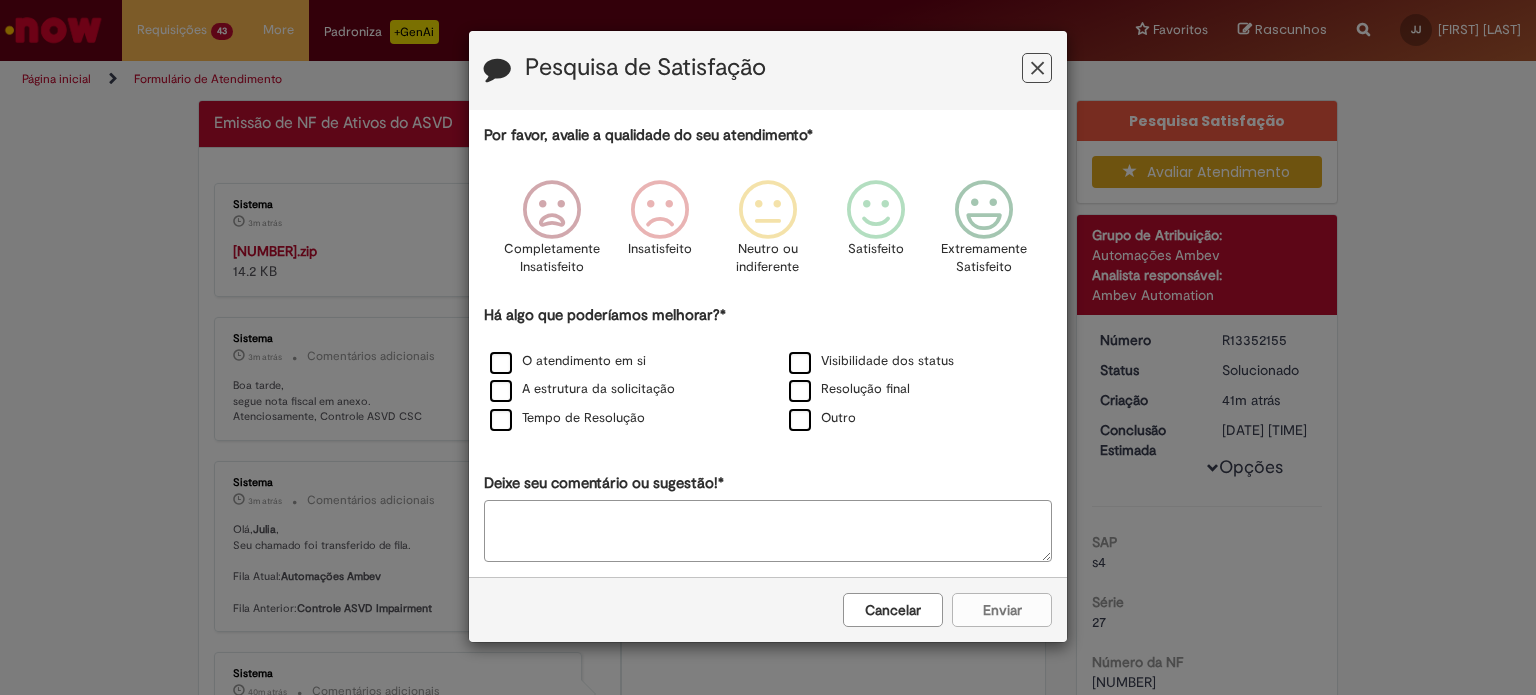 click at bounding box center [1037, 68] 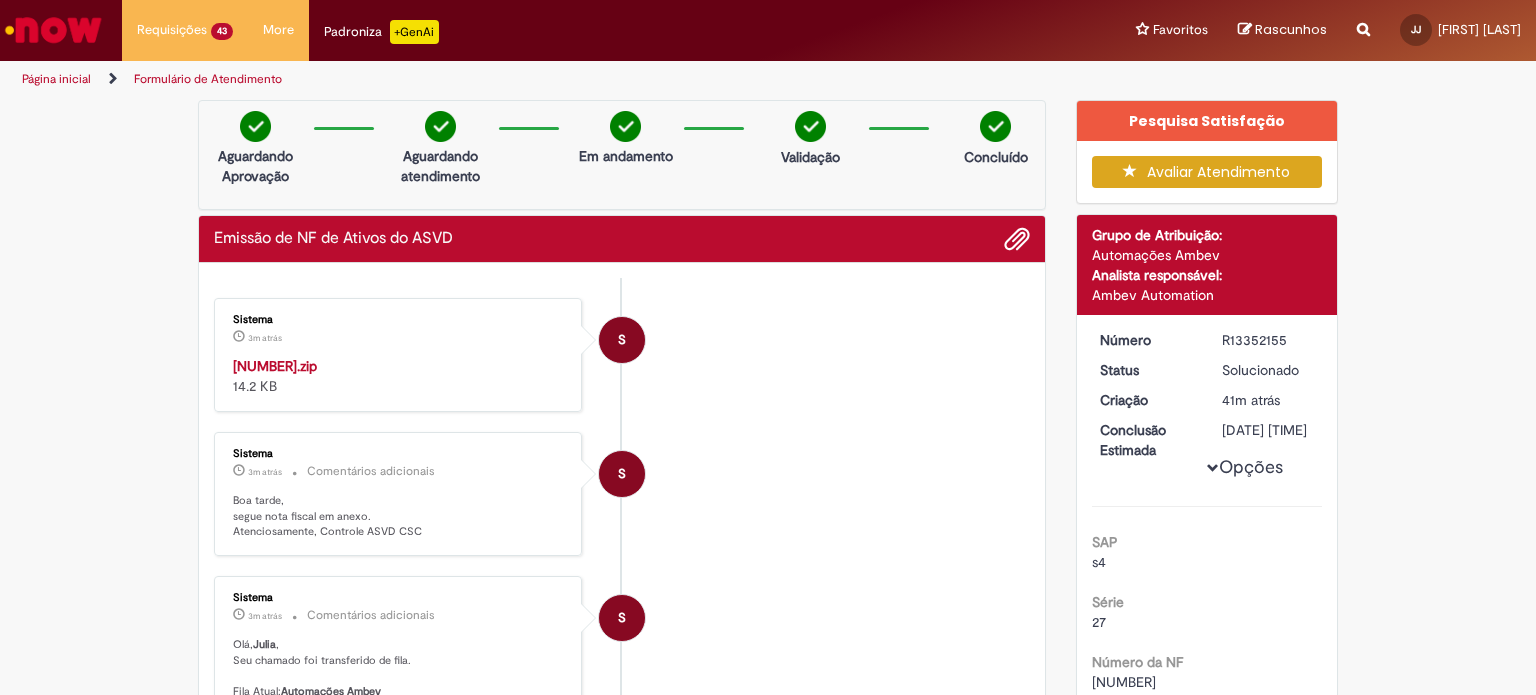 click on "[NUMBER].zip" at bounding box center [275, 366] 